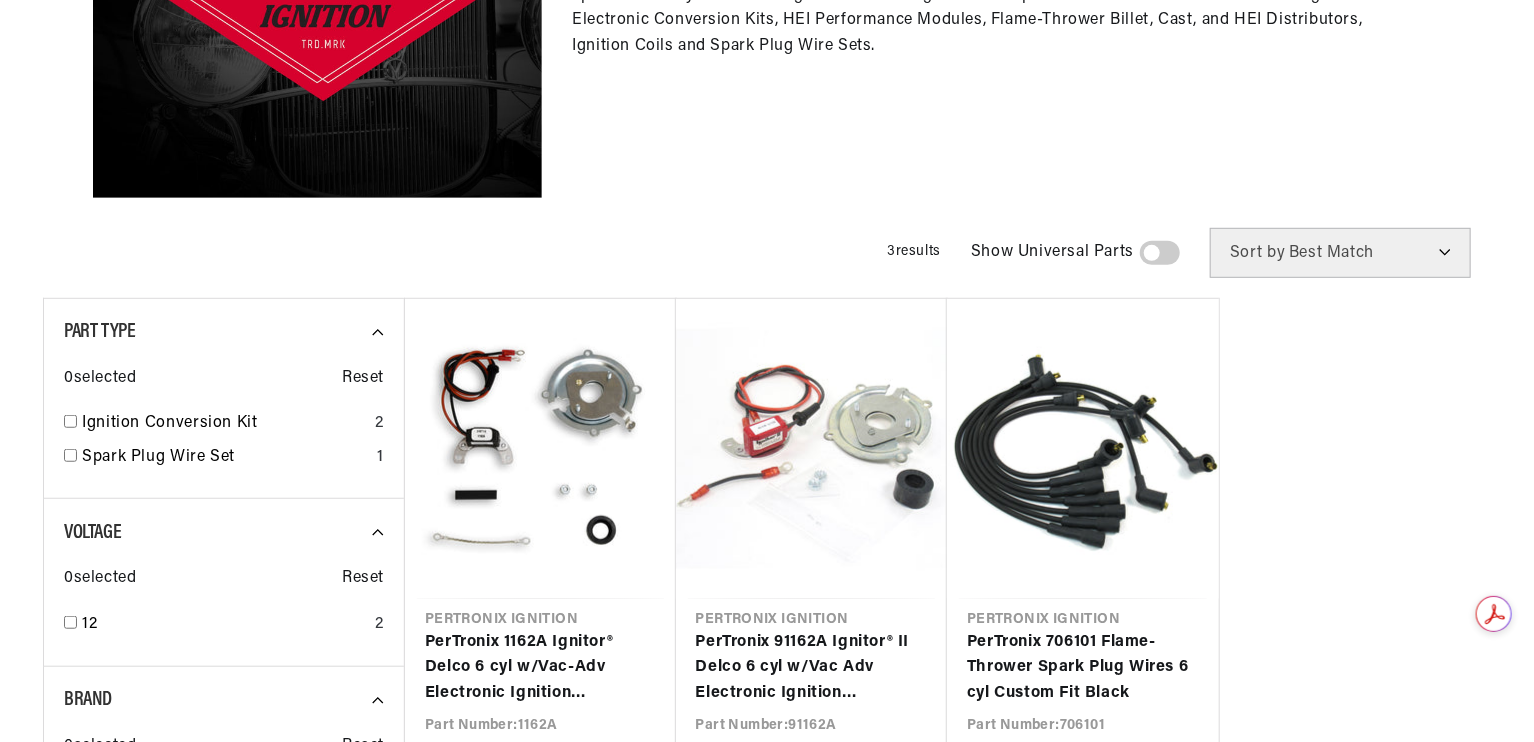 scroll, scrollTop: 800, scrollLeft: 0, axis: vertical 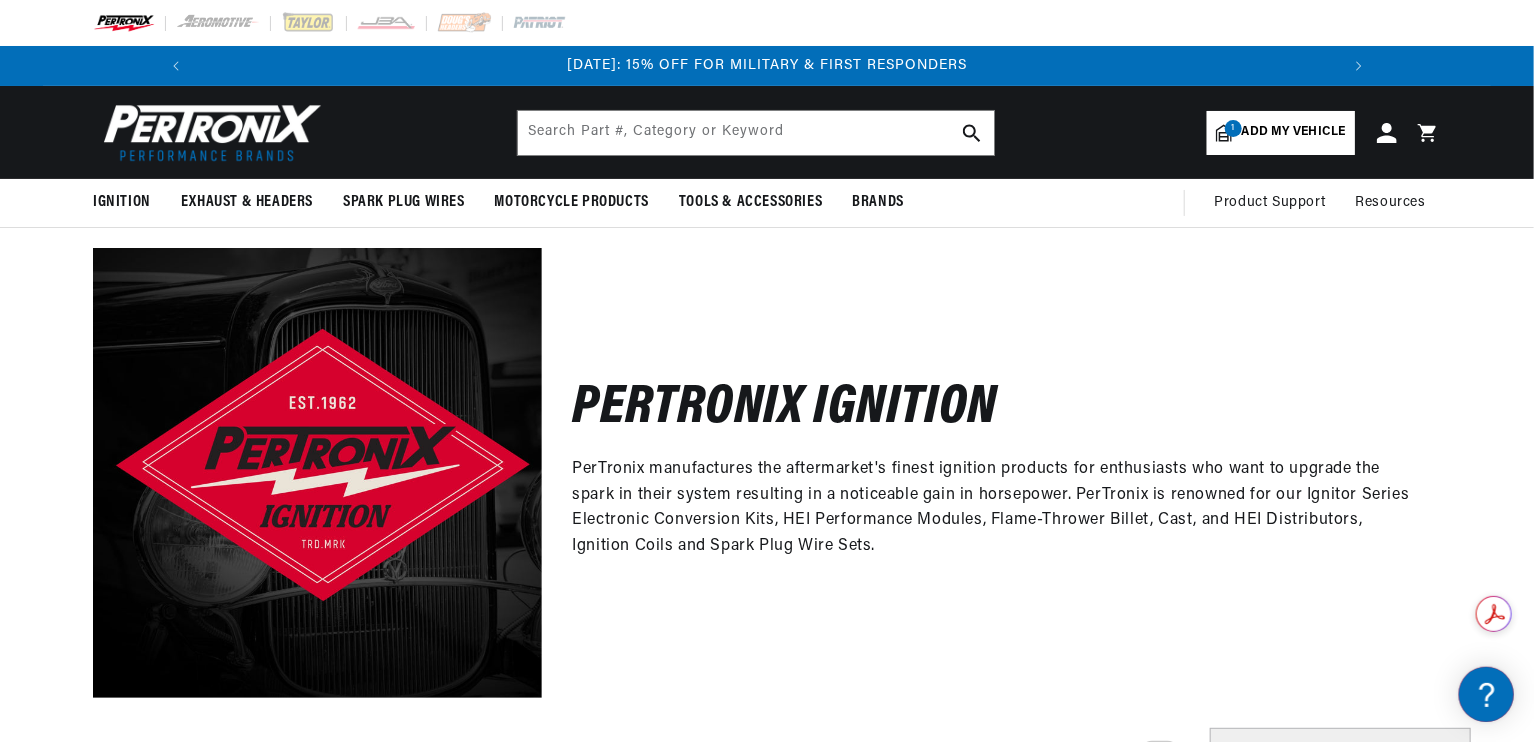 click on "Close dialog FIND THE RIGHT PARTS Take our quick quiz using the button below, answer a few simple questions, and we'll direct you to what you need. FIND MY PARTS Submit" at bounding box center (767, 371) 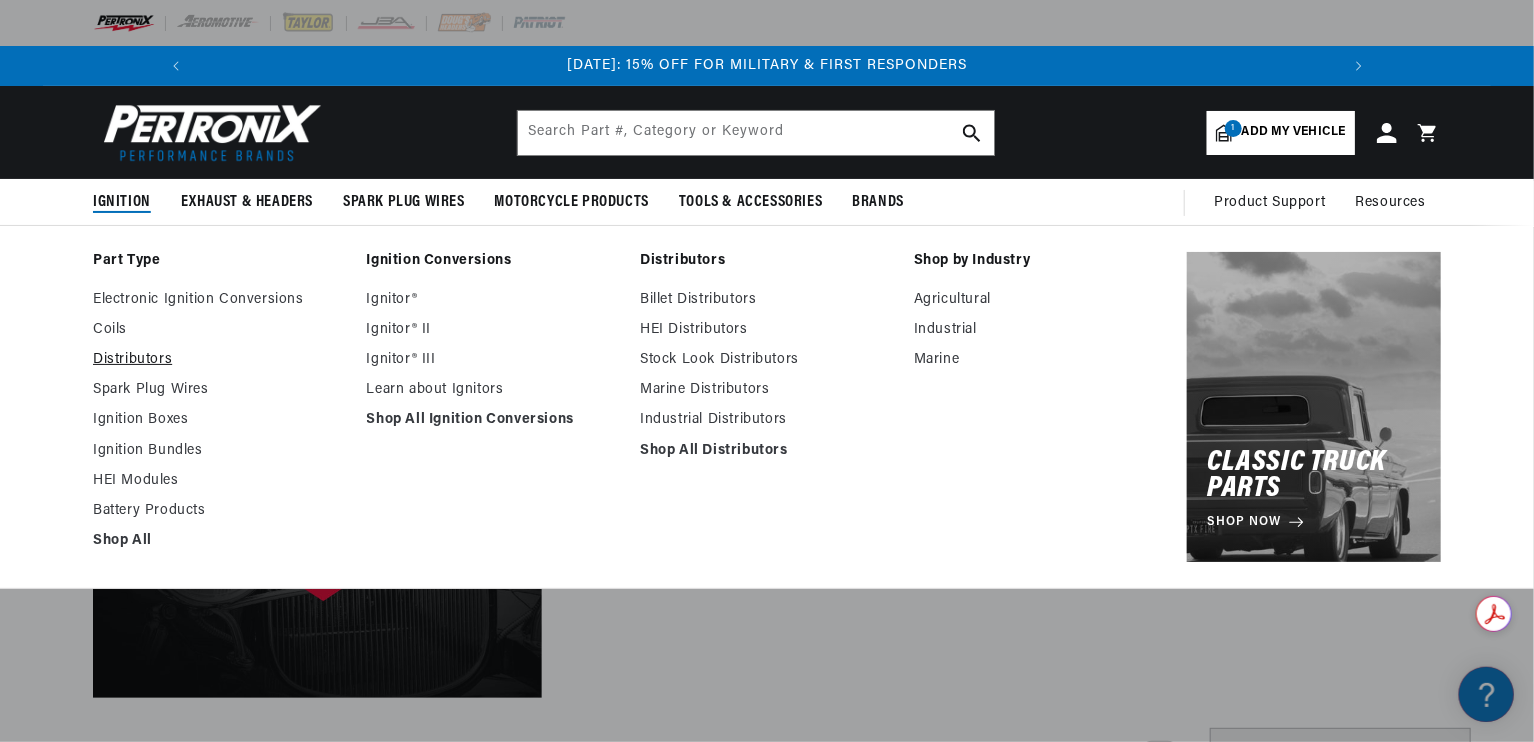 click on "Distributors" at bounding box center [220, 360] 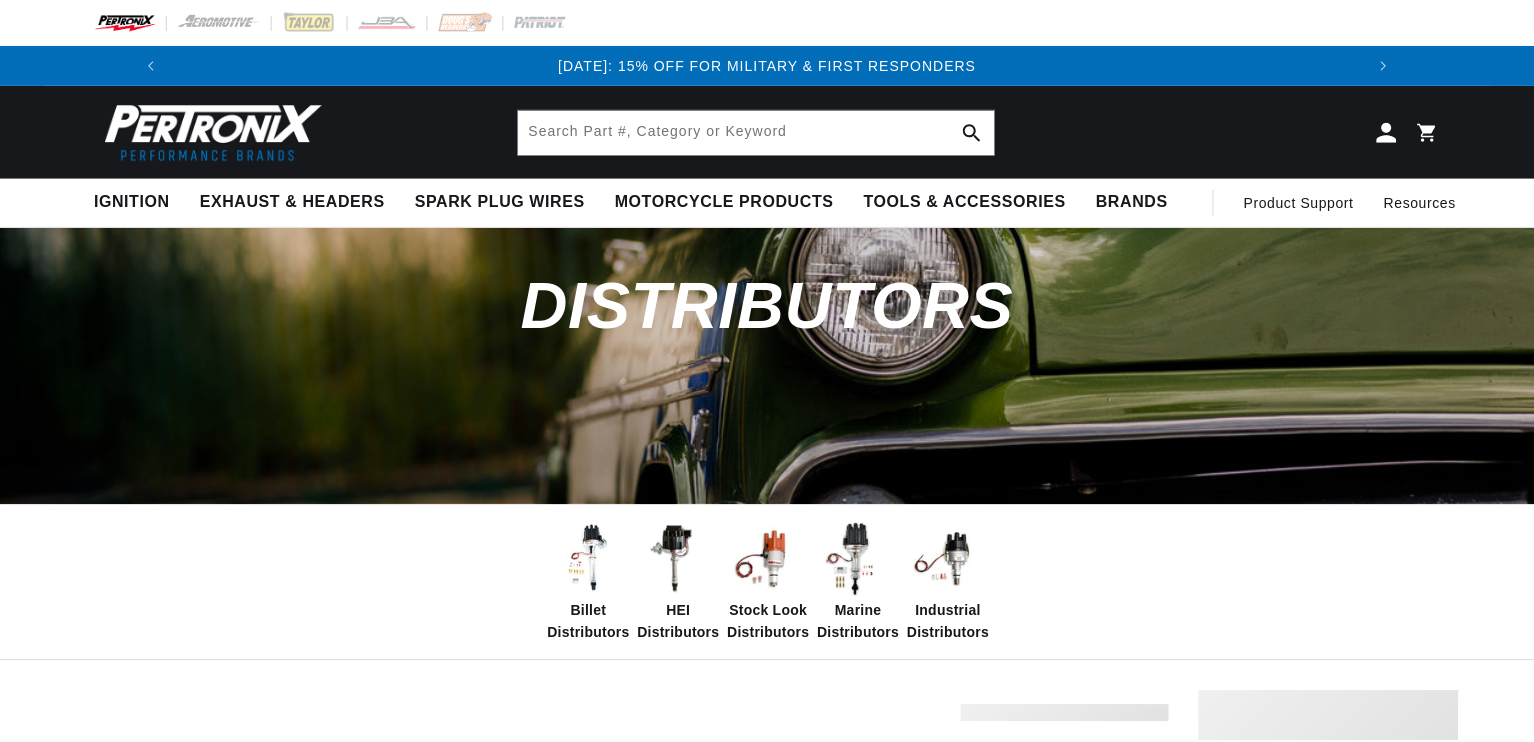 scroll, scrollTop: 0, scrollLeft: 0, axis: both 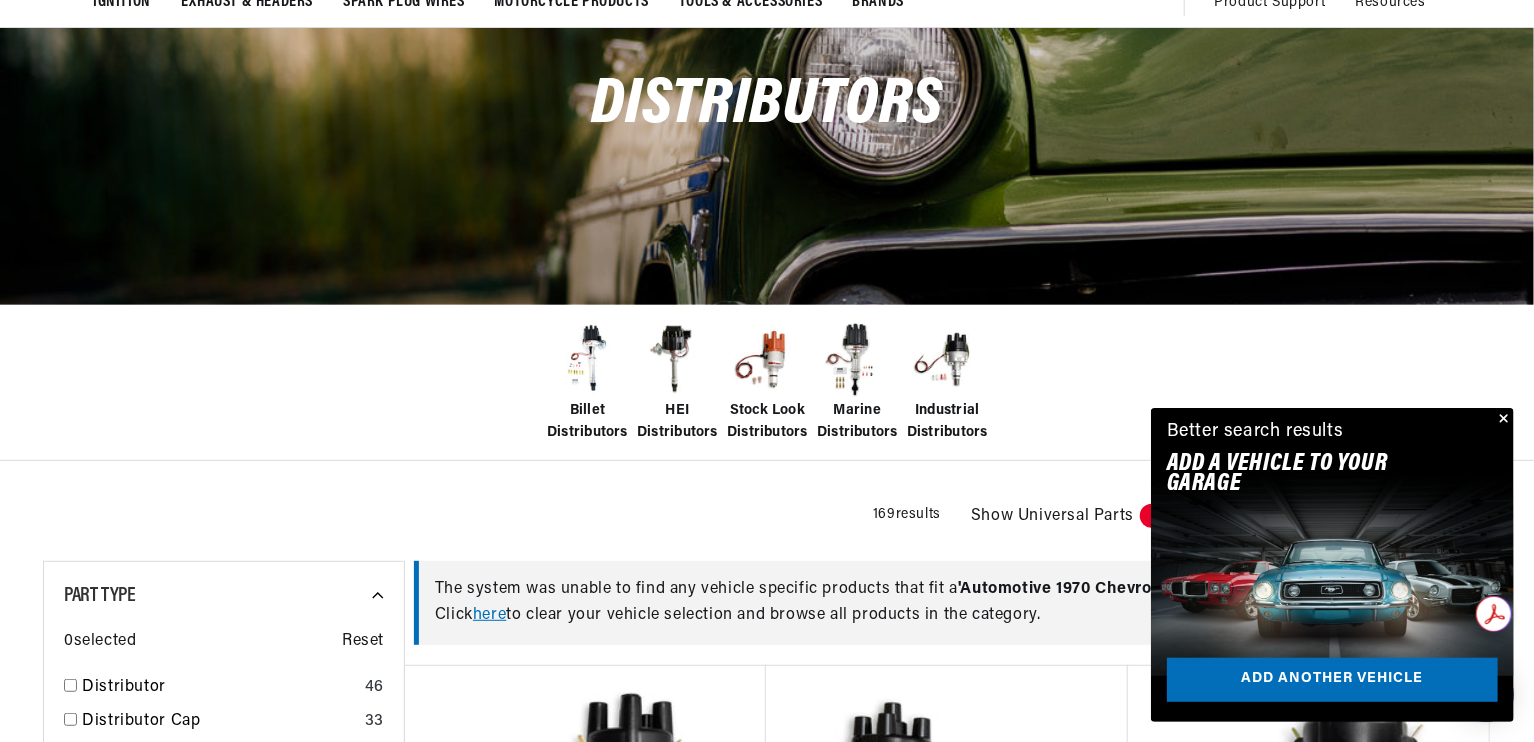click at bounding box center [767, 360] 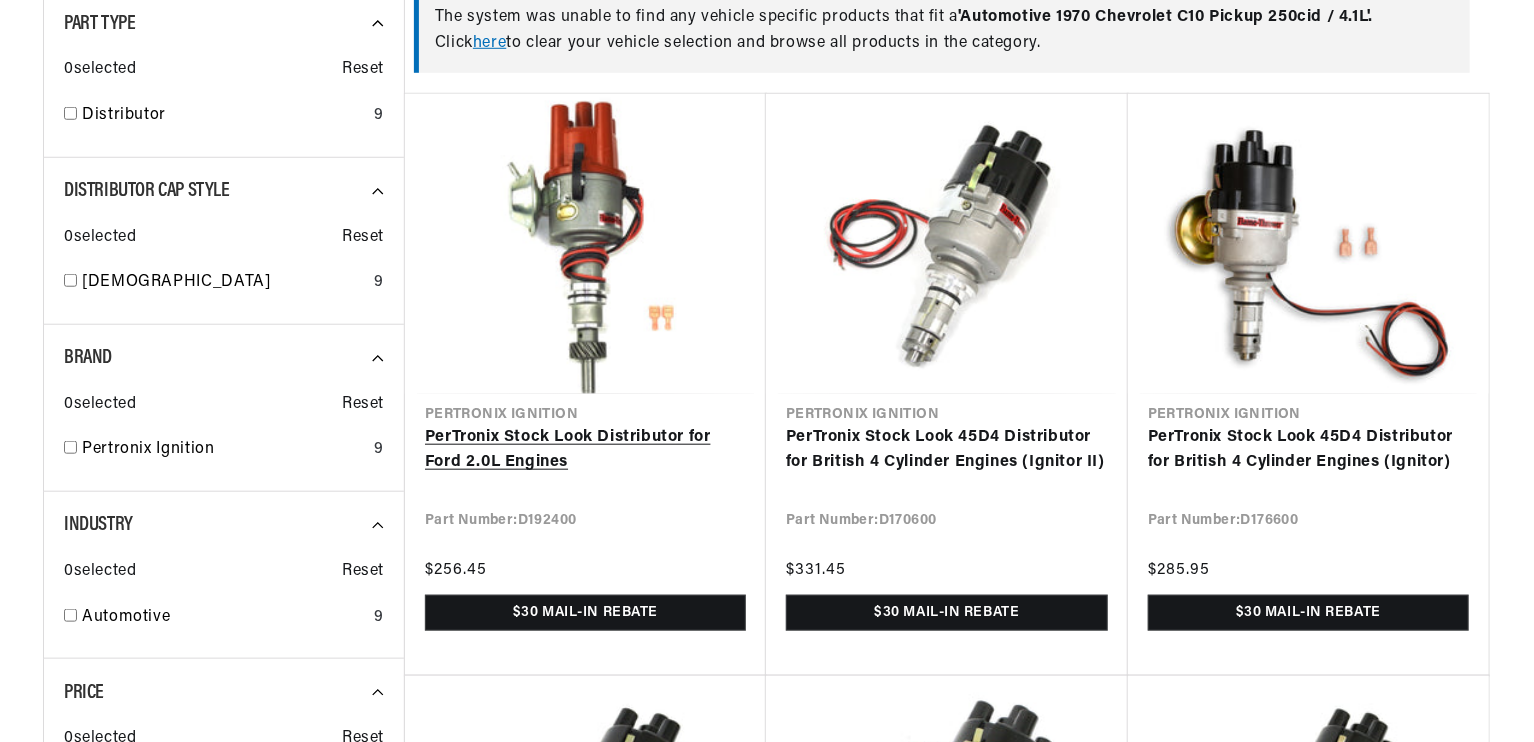 scroll, scrollTop: 900, scrollLeft: 0, axis: vertical 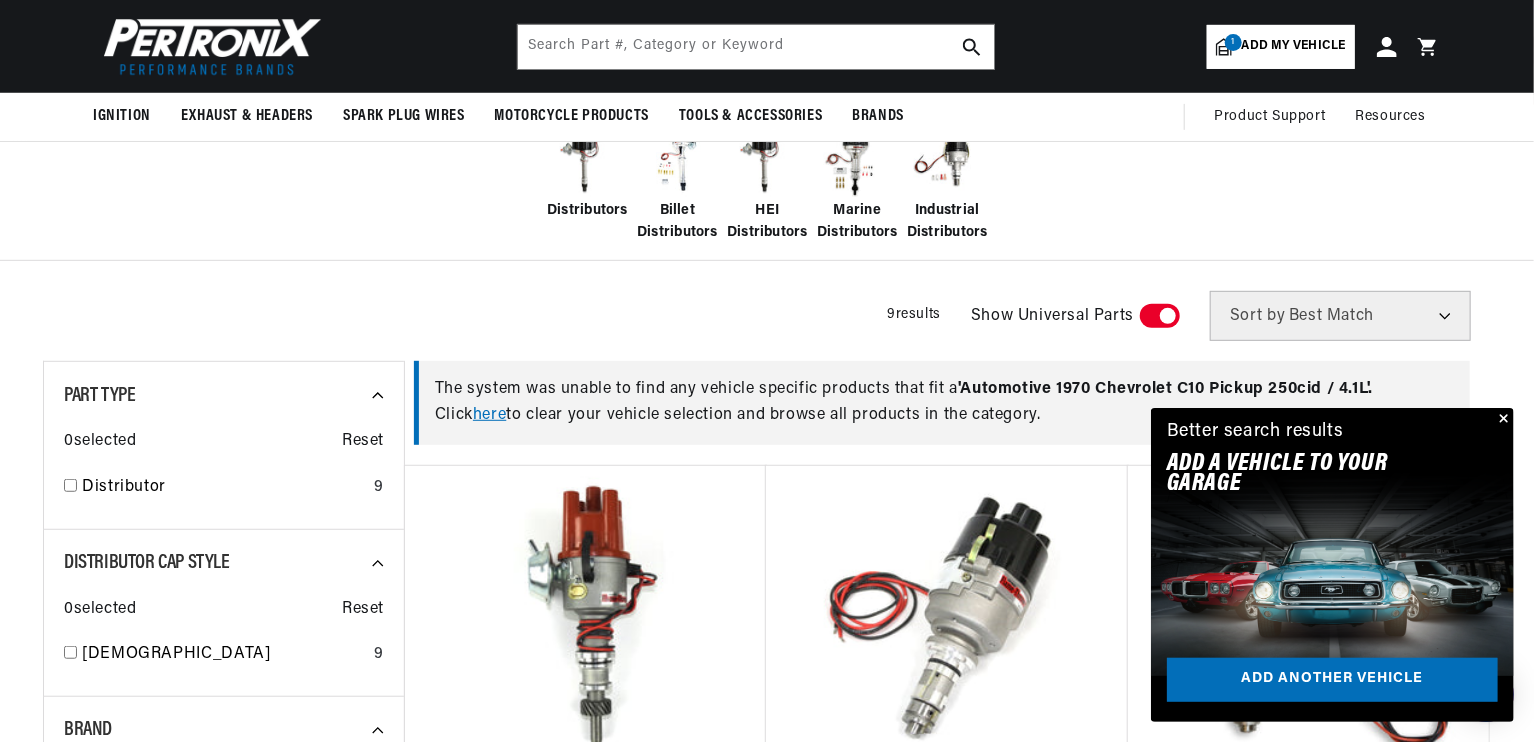 drag, startPoint x: 1500, startPoint y: 418, endPoint x: 1423, endPoint y: 378, distance: 86.76981 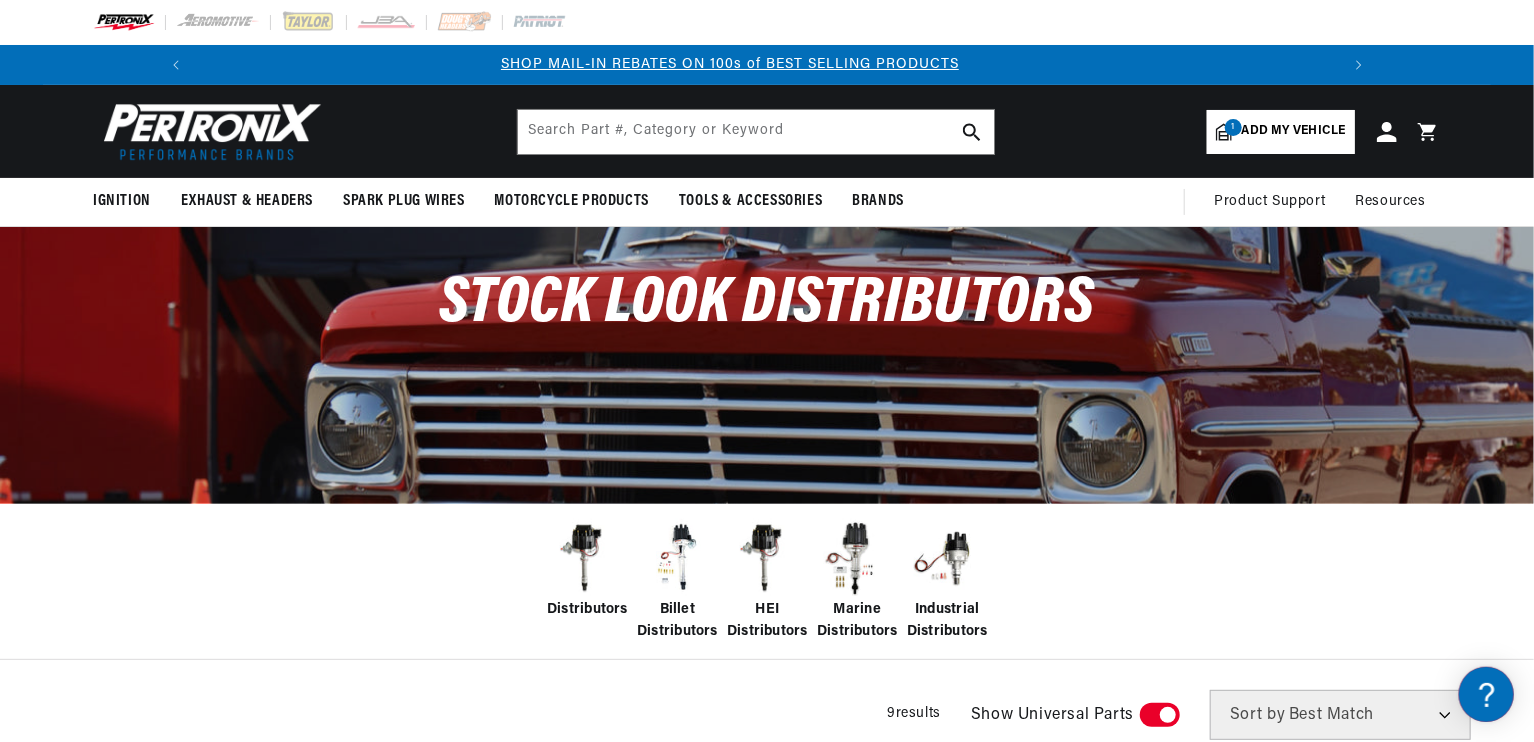 scroll, scrollTop: 0, scrollLeft: 0, axis: both 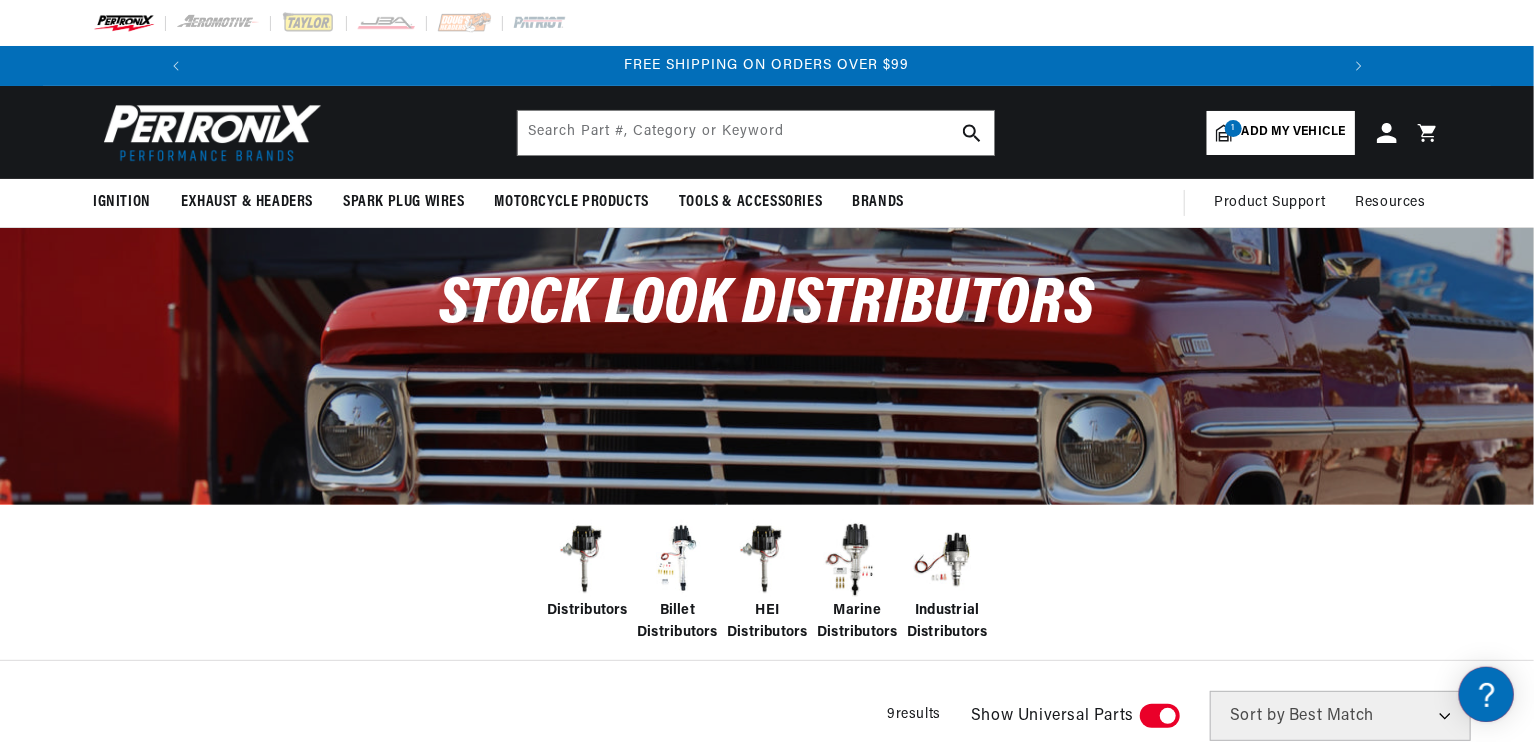 click on "Add my vehicle" at bounding box center (1294, 132) 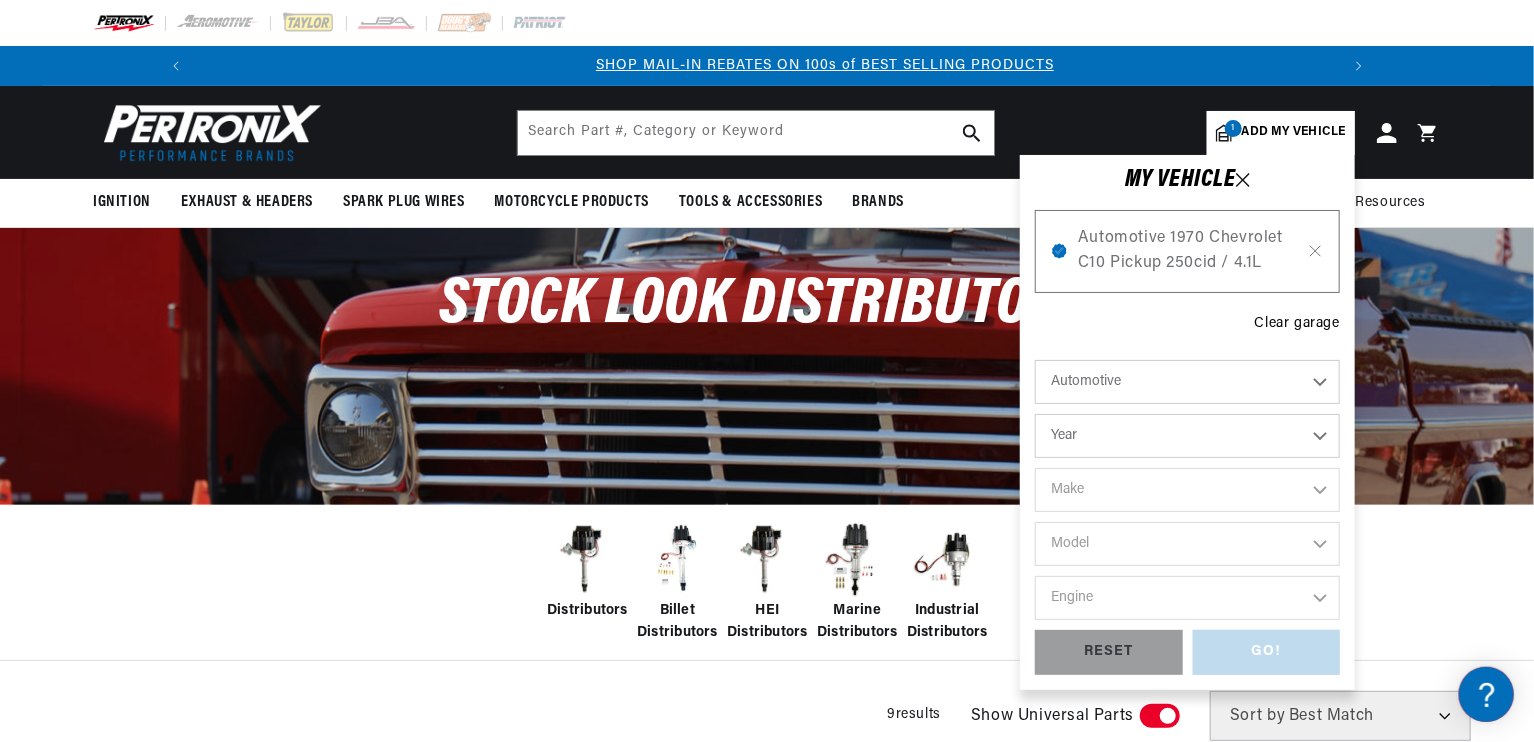 click on "GO!
RESET" at bounding box center [1187, 652] 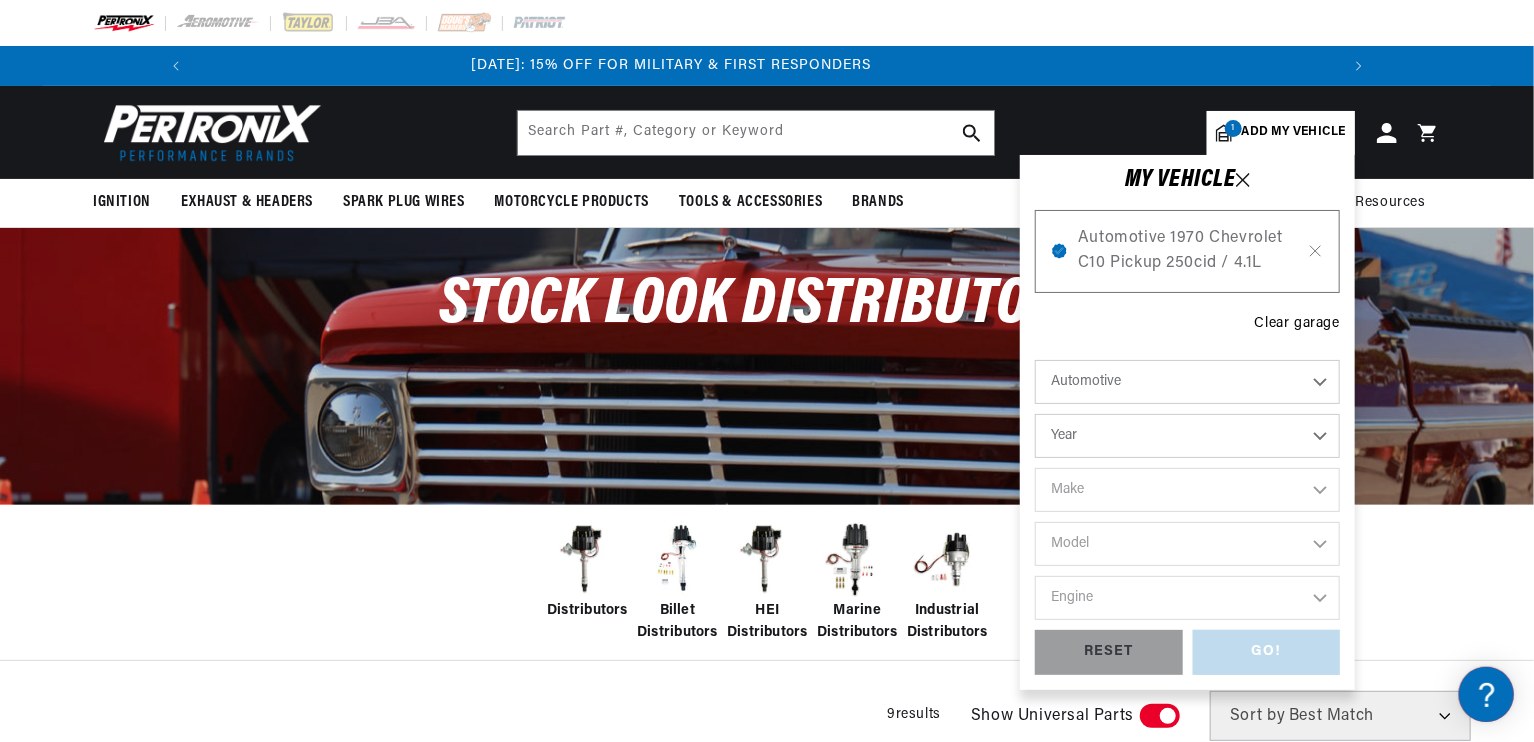 scroll, scrollTop: 0, scrollLeft: 0, axis: both 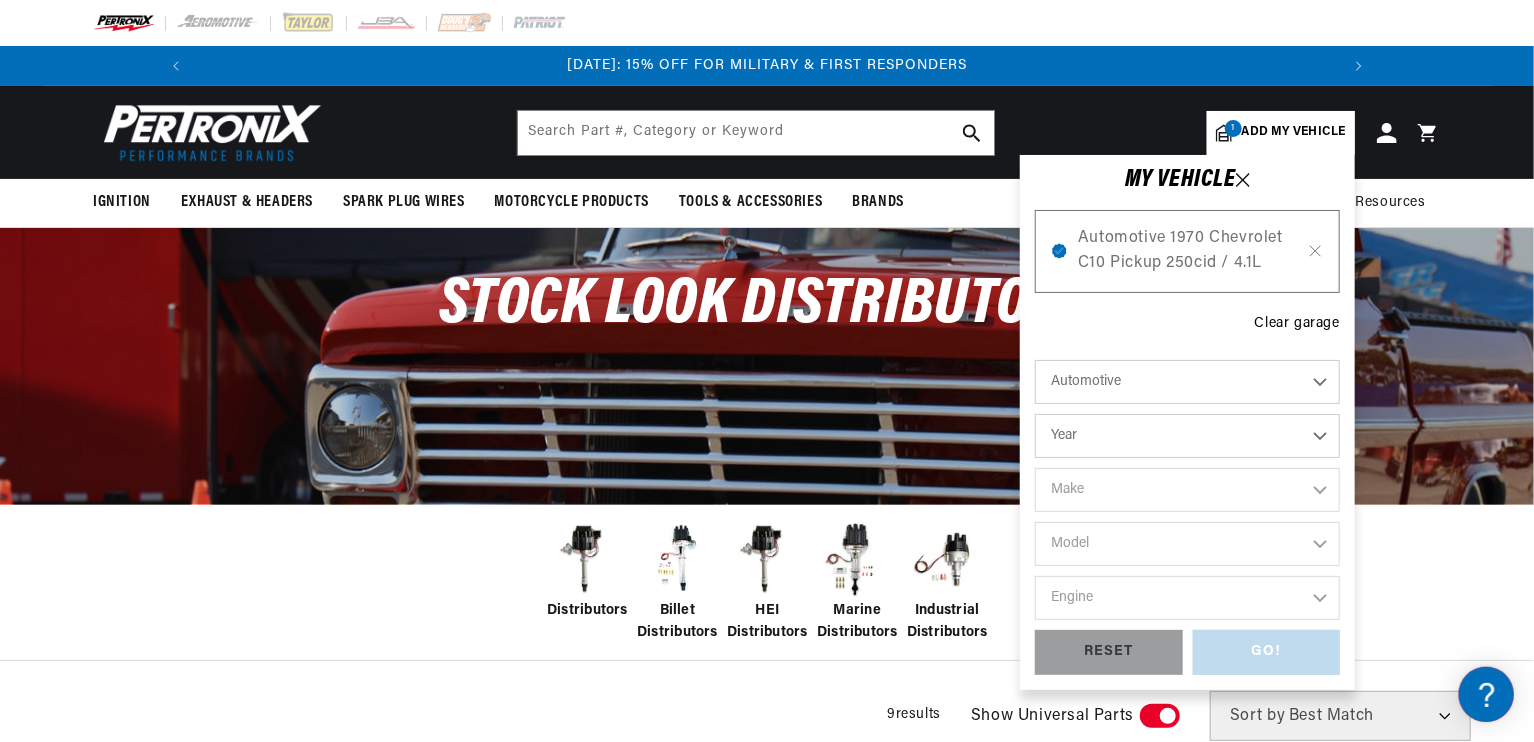 click on "GO!
RESET" at bounding box center [1187, 652] 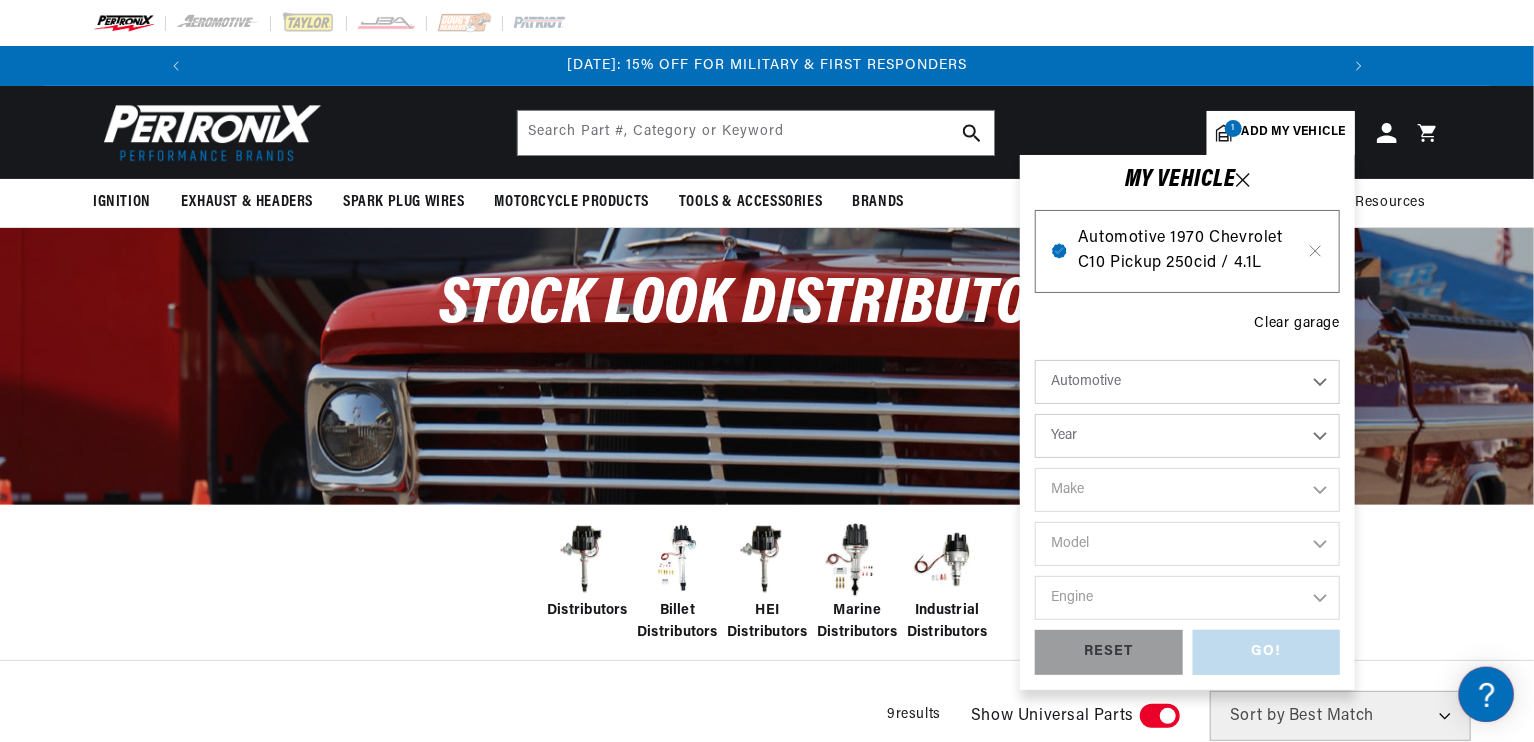 click on "Automotive 1970 Chevrolet C10 Pickup 250cid / 4.1L" at bounding box center (1187, 251) 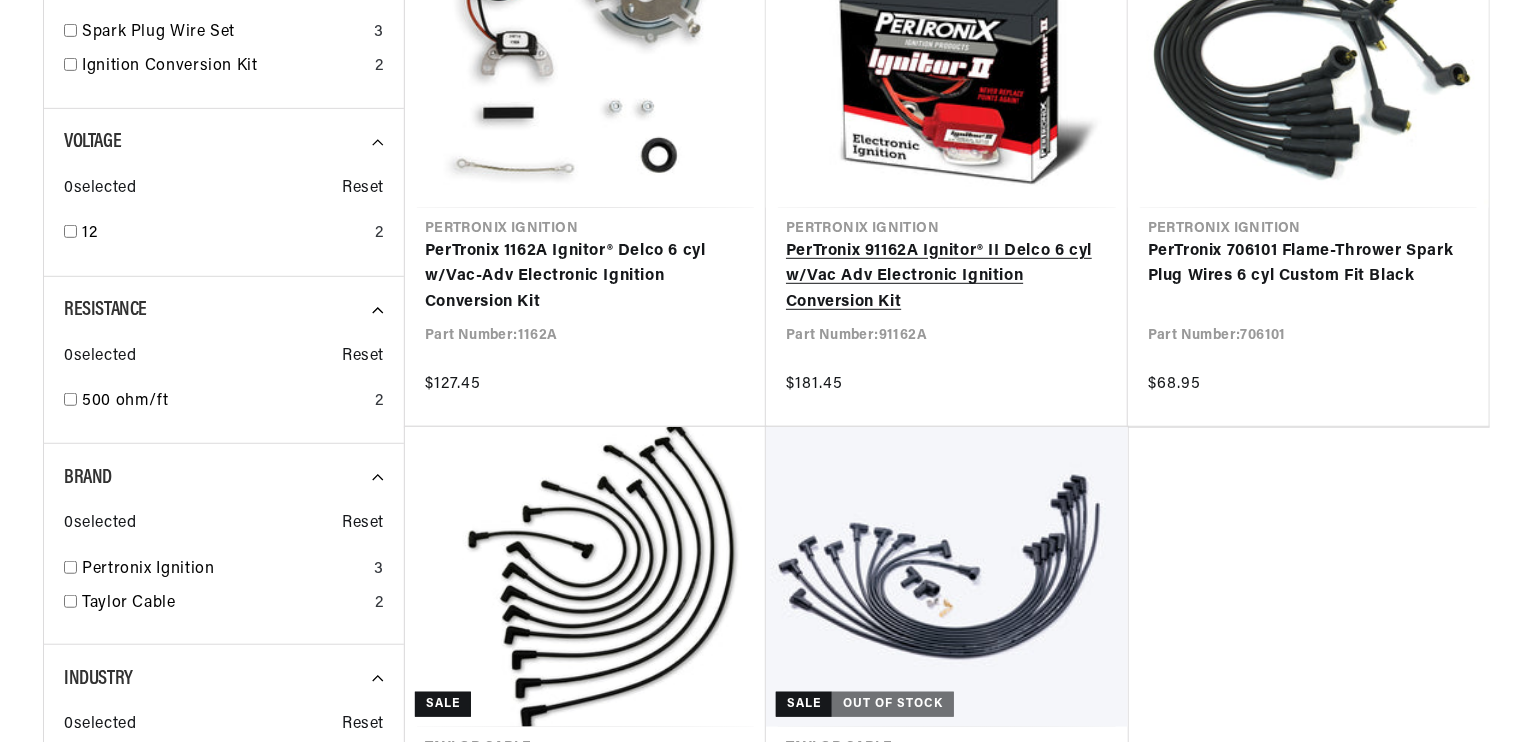 scroll, scrollTop: 500, scrollLeft: 0, axis: vertical 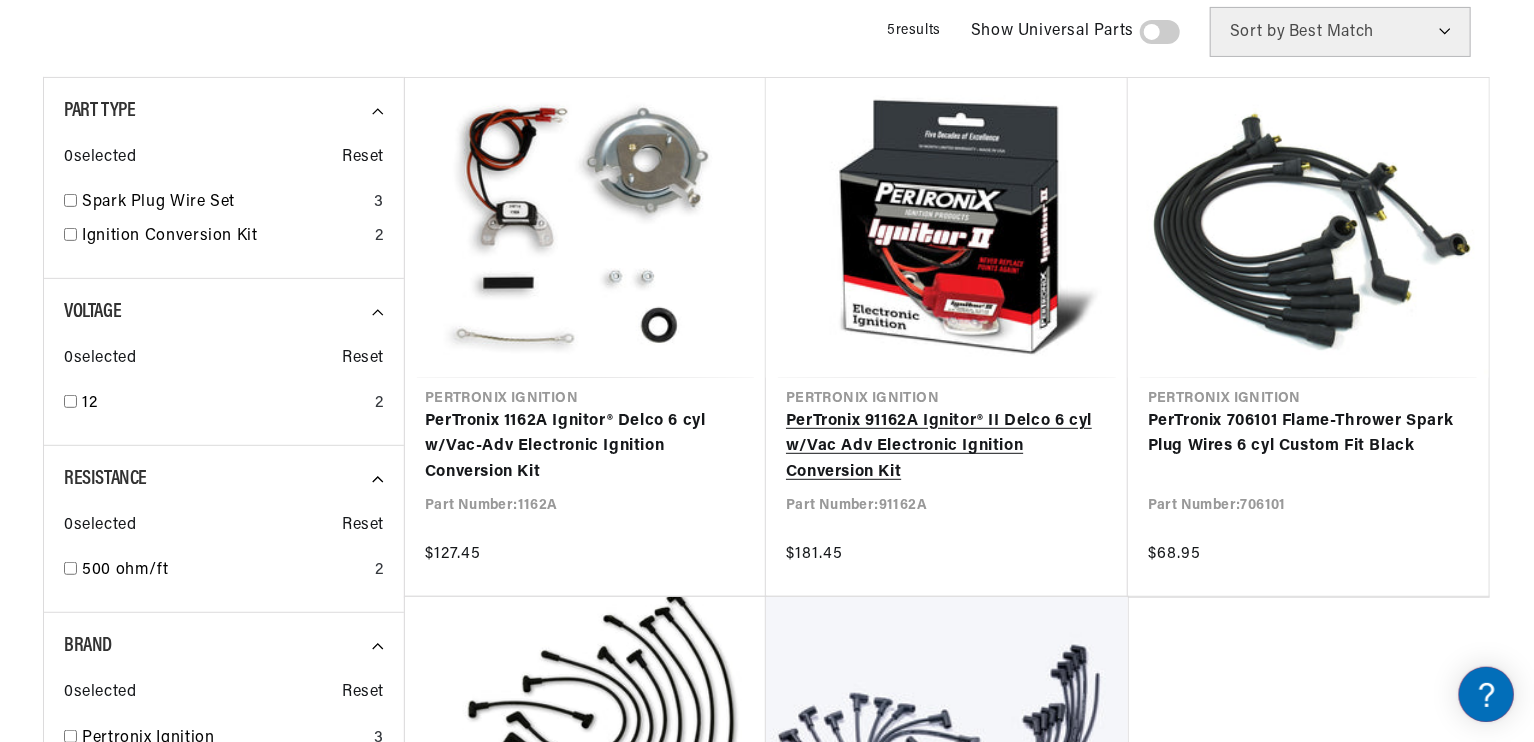 click on "PerTronix 91162A Ignitor® II Delco 6 cyl w/Vac Adv Electronic Ignition Conversion Kit" at bounding box center (947, 447) 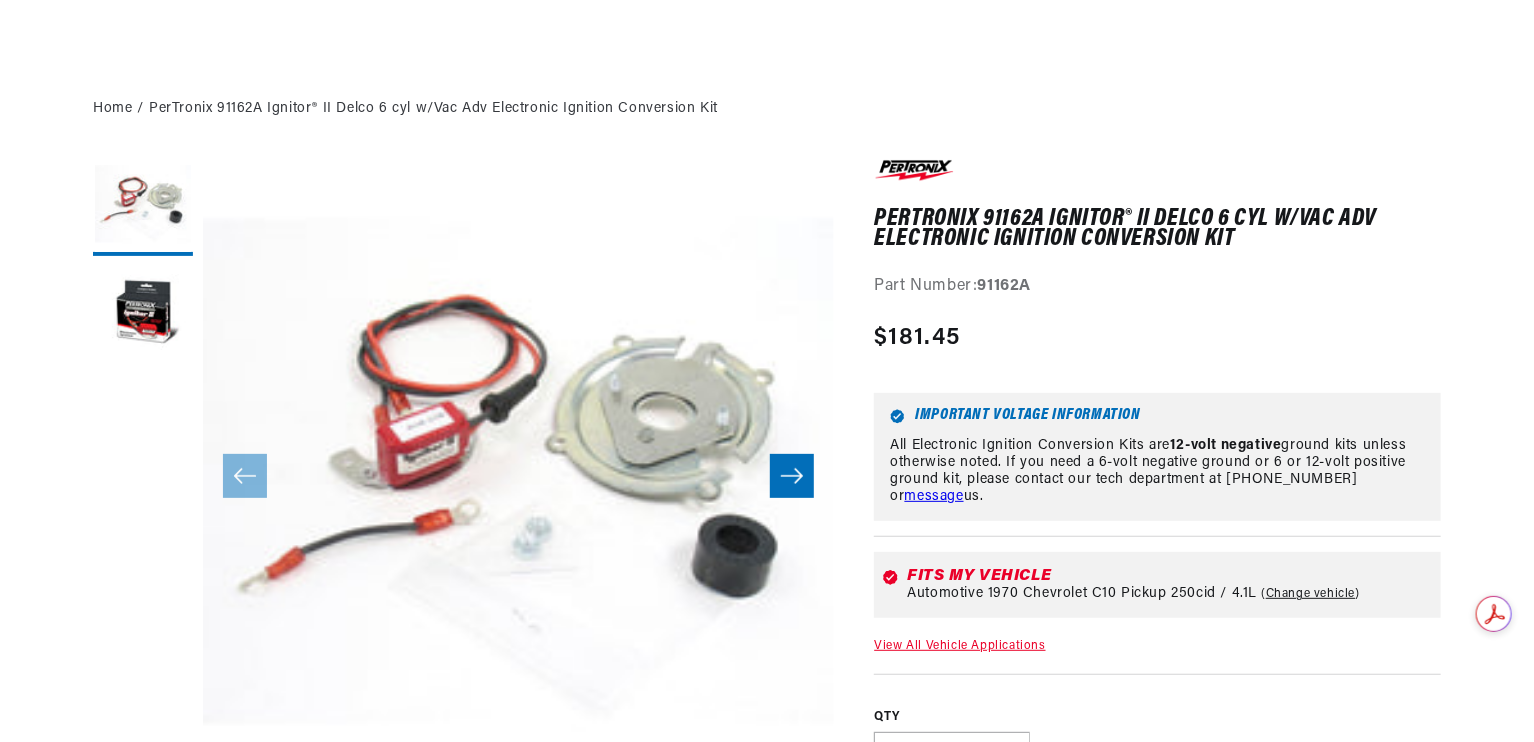 scroll, scrollTop: 500, scrollLeft: 0, axis: vertical 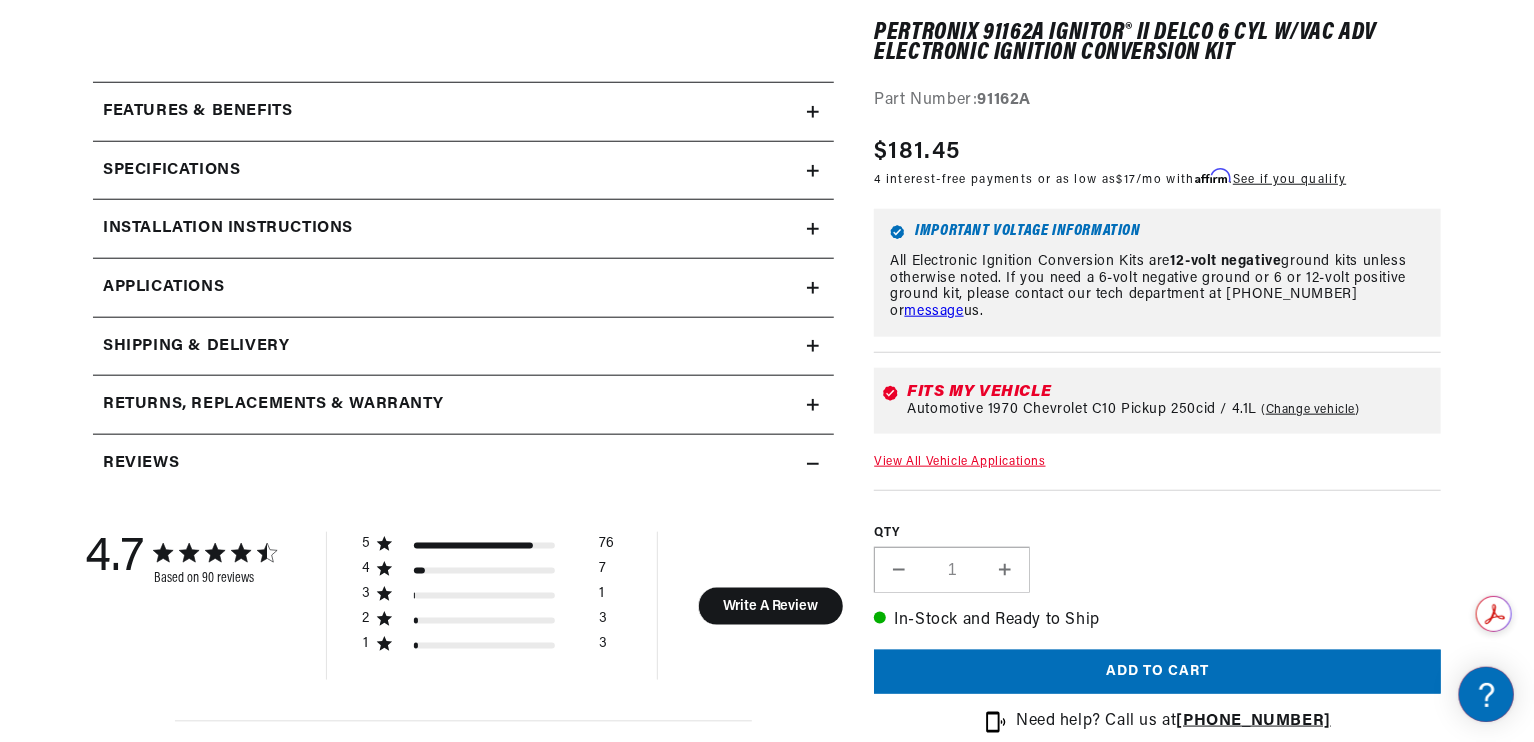 click on "Features & Benefits" at bounding box center [197, 112] 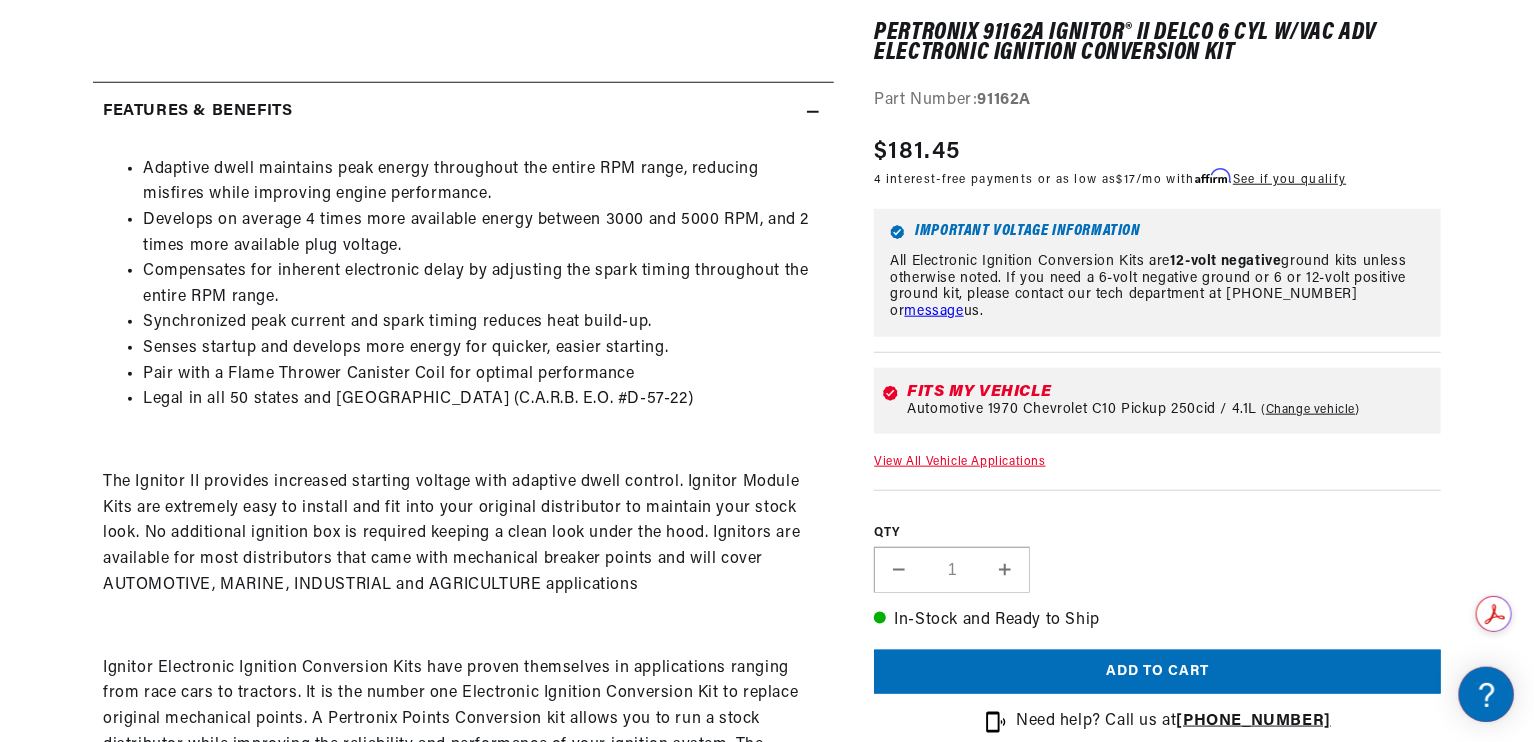 scroll, scrollTop: 0, scrollLeft: 1180, axis: horizontal 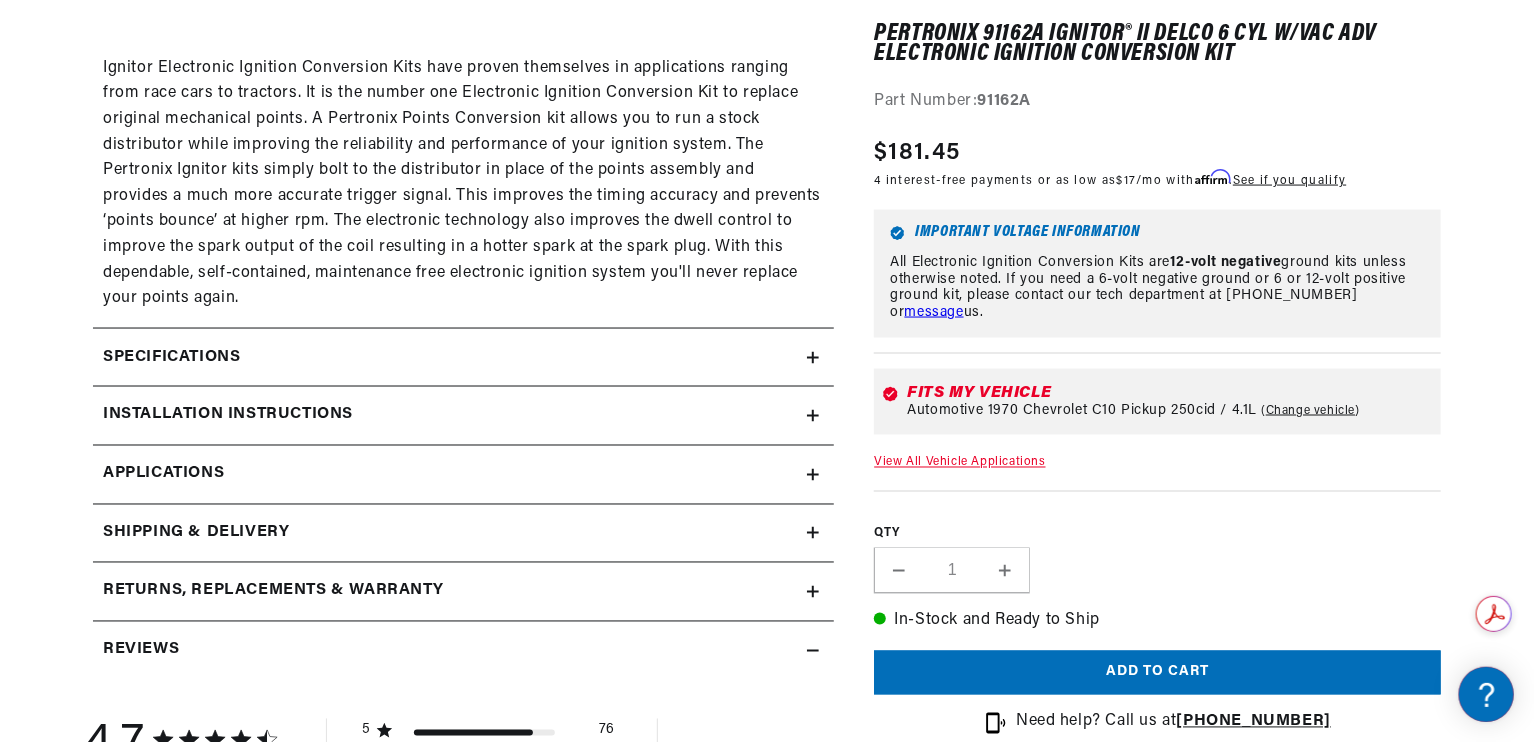 click on "Specifications" at bounding box center [197, -488] 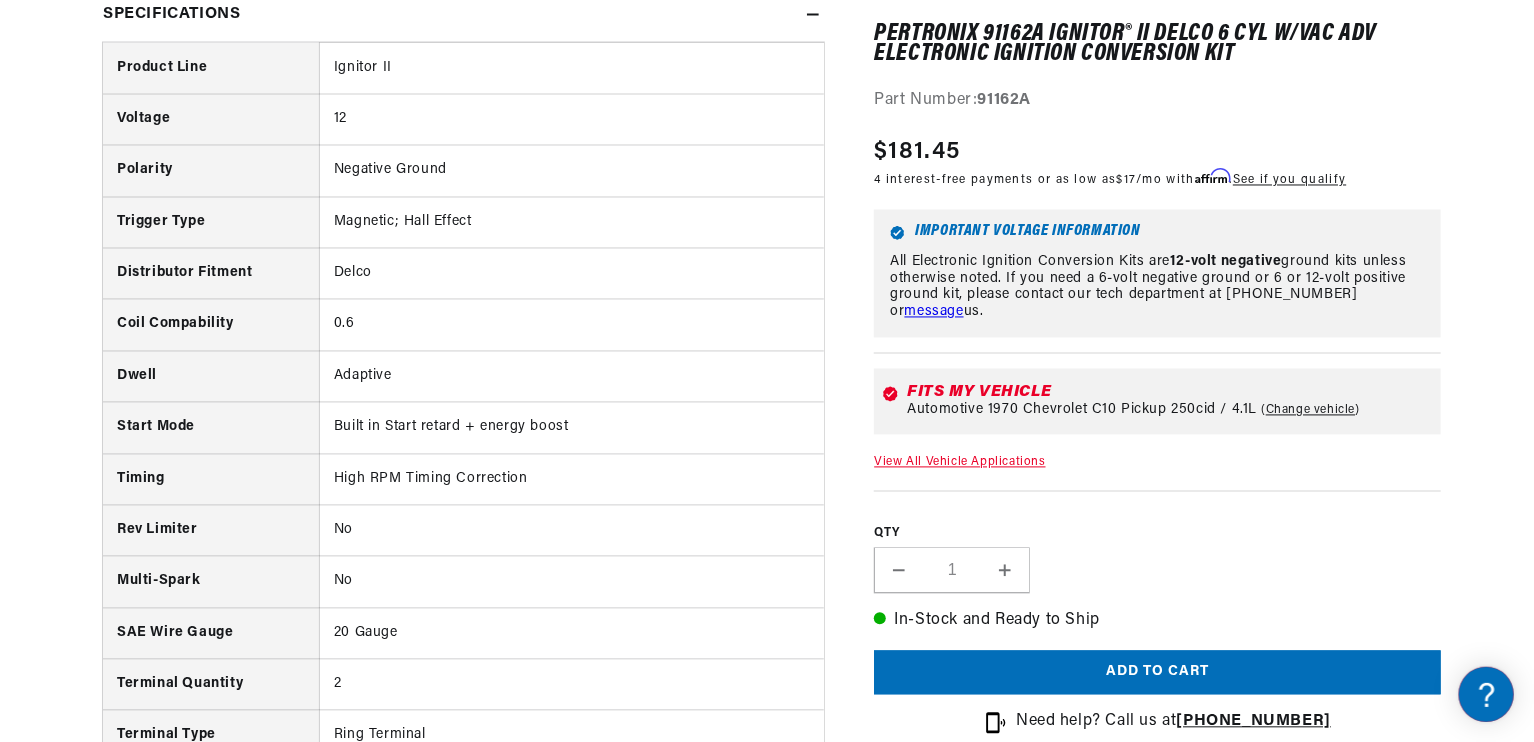 scroll, scrollTop: 1900, scrollLeft: 0, axis: vertical 